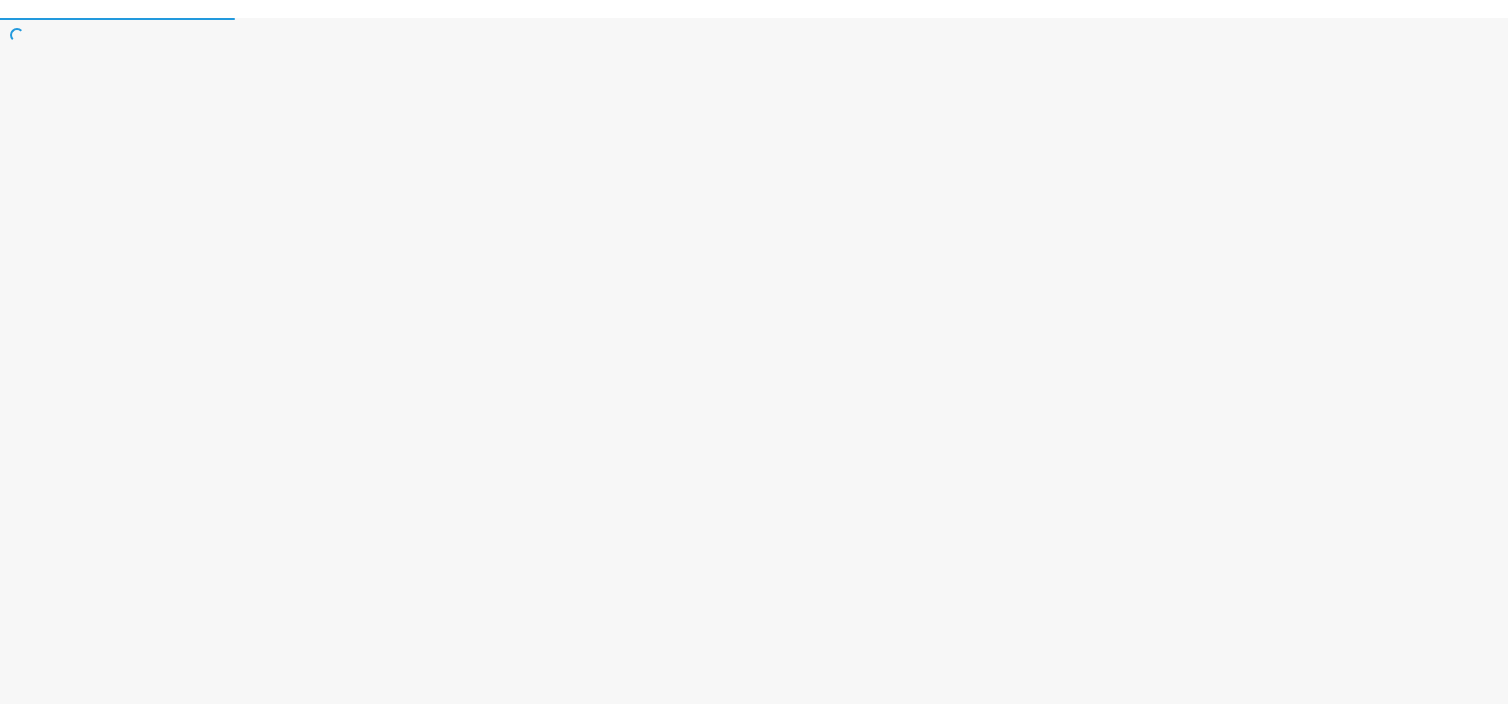 scroll, scrollTop: 0, scrollLeft: 0, axis: both 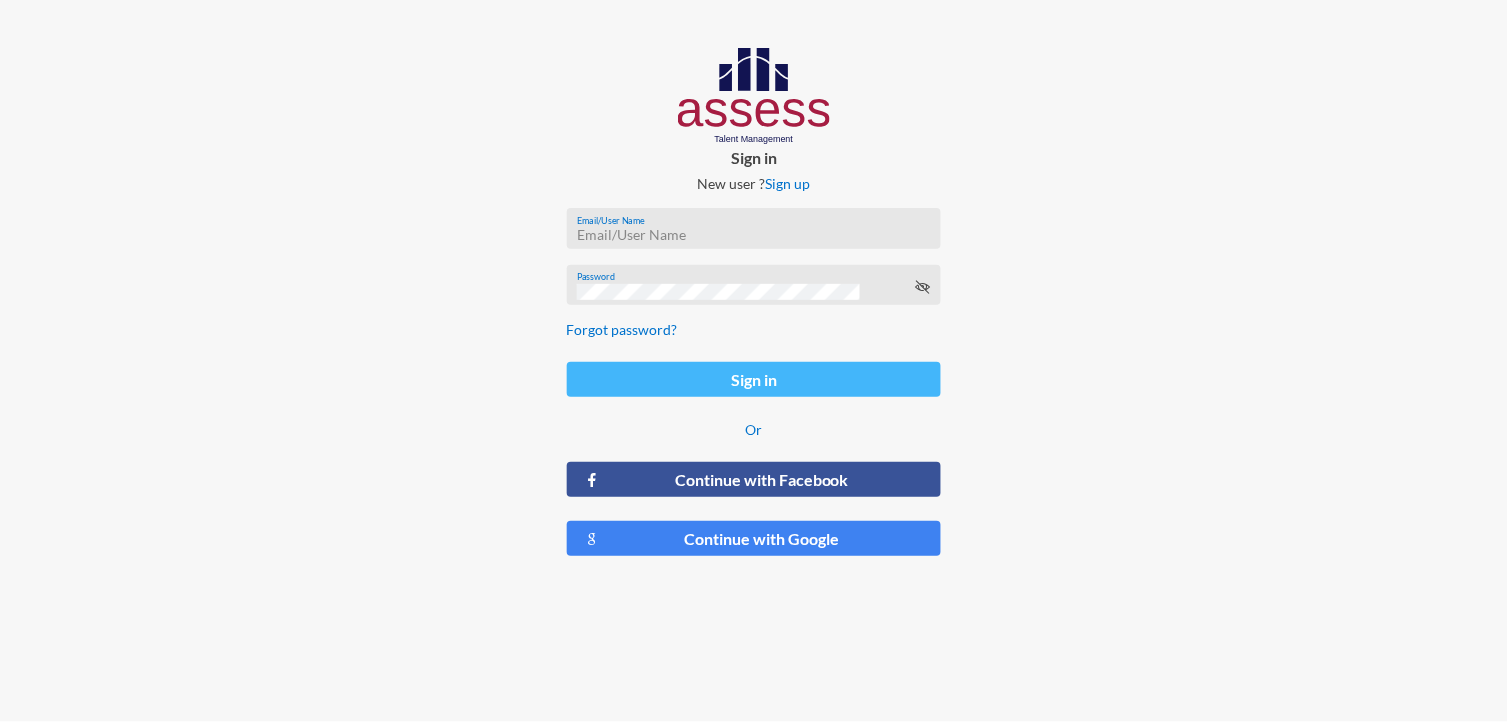 type on "MoaazHany-RME" 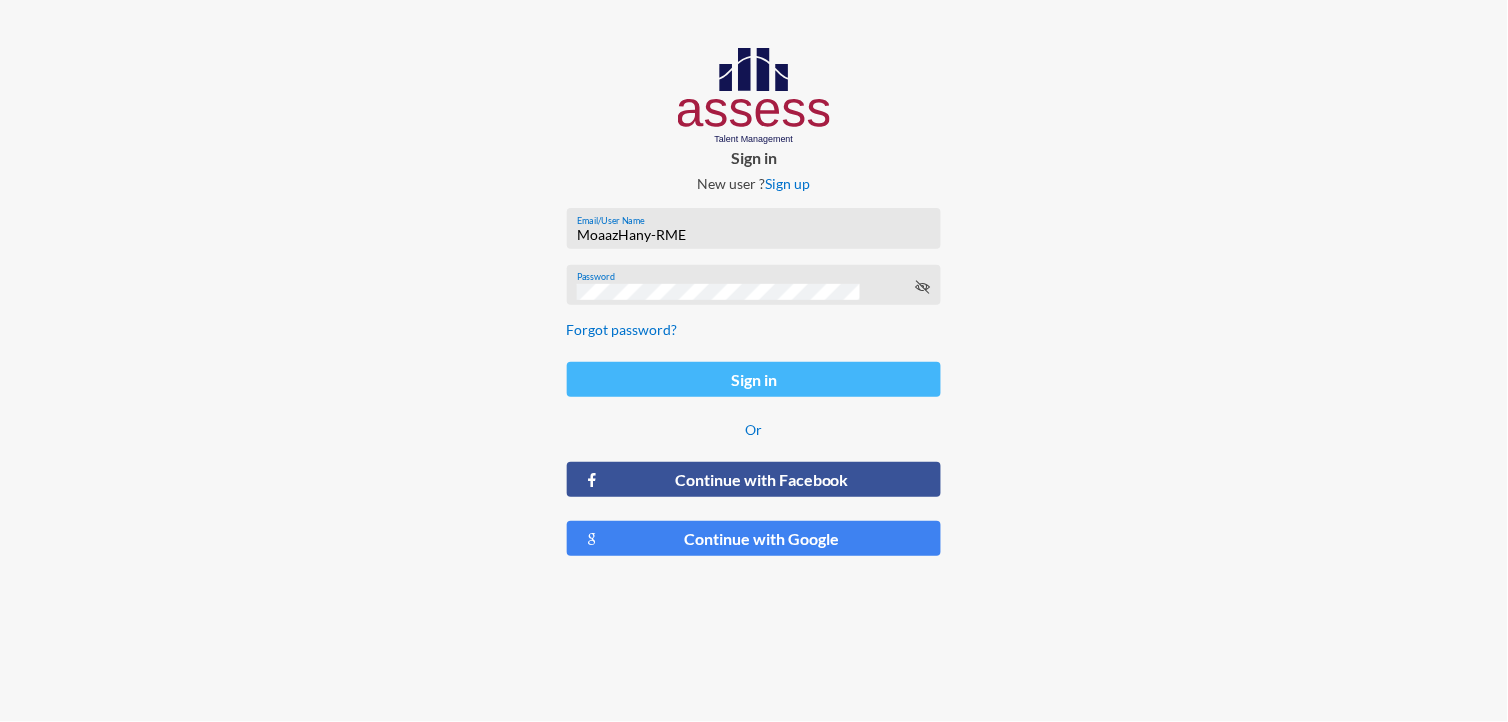 click on "Sign in" 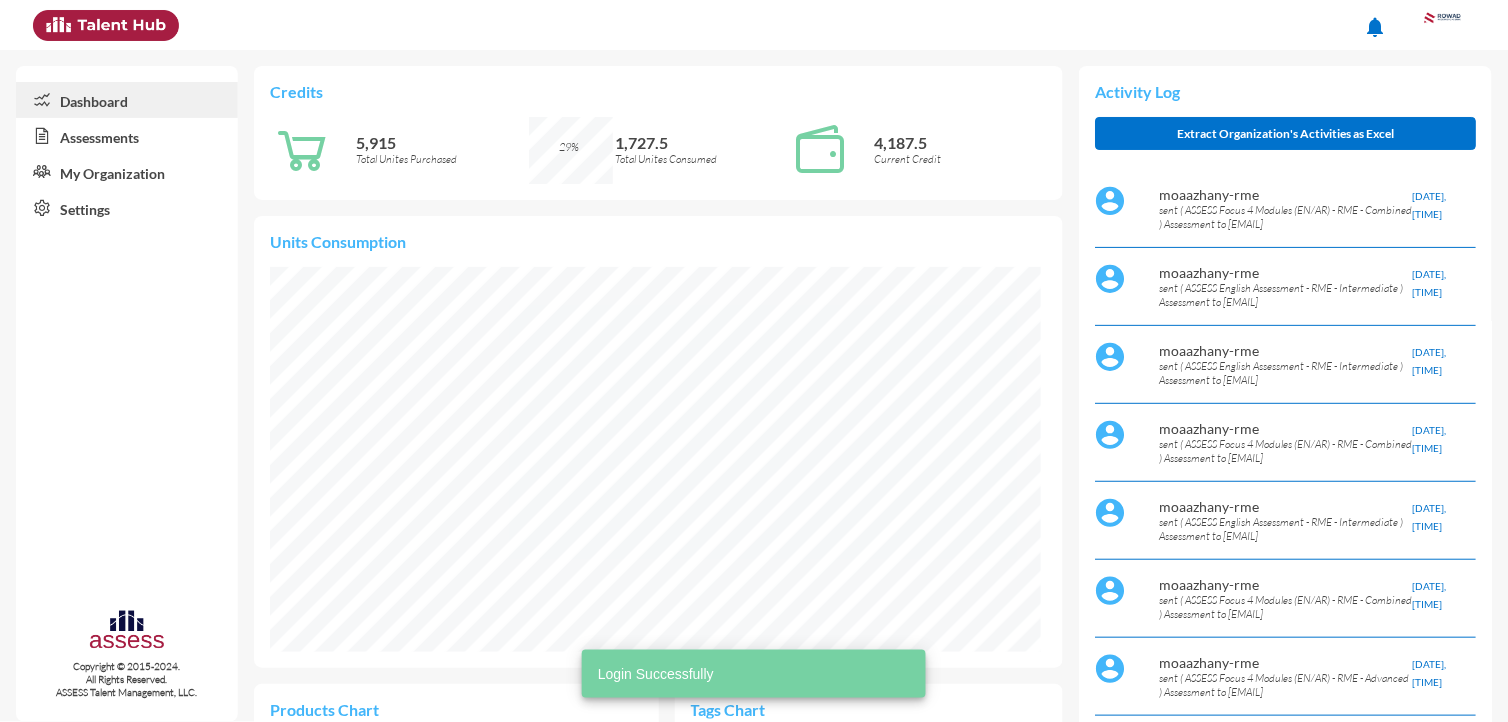scroll, scrollTop: 999823, scrollLeft: 999646, axis: both 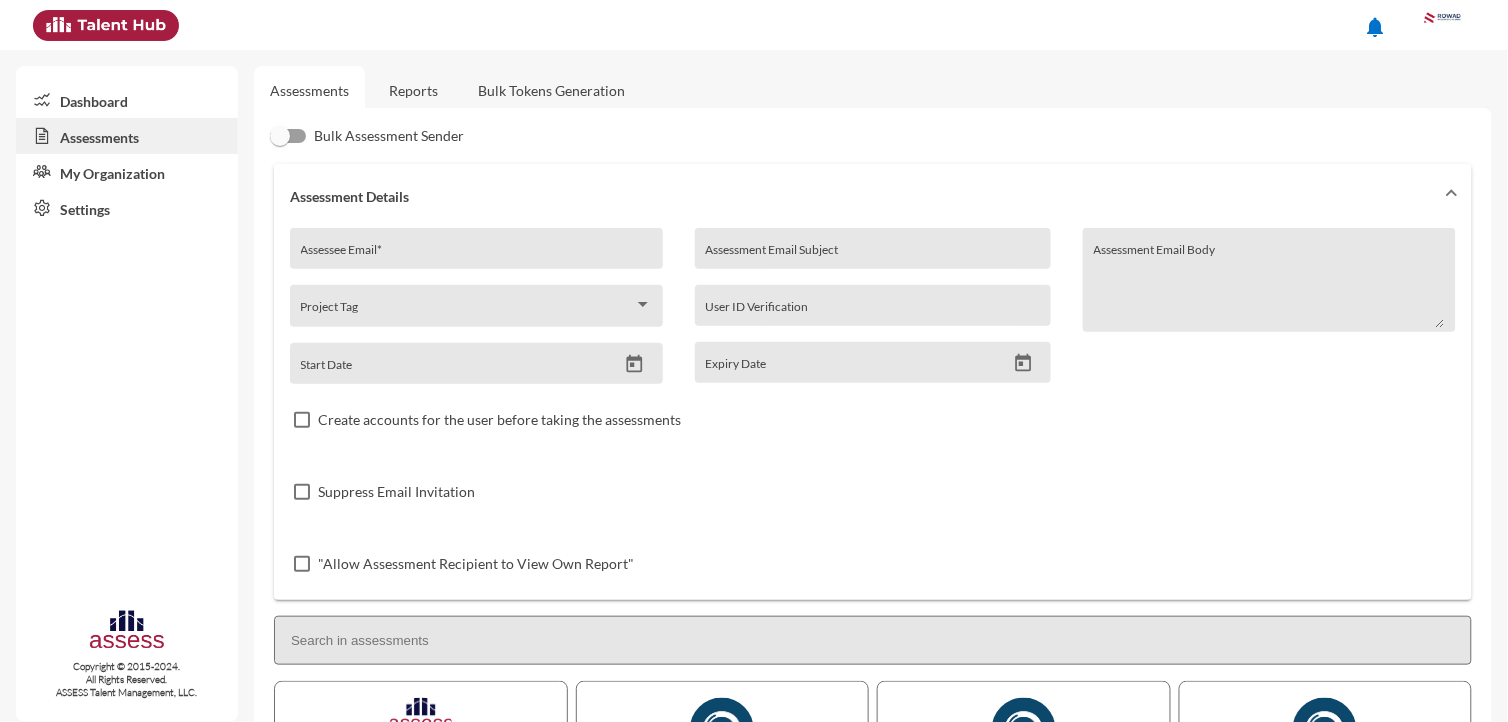 click on "Reports" 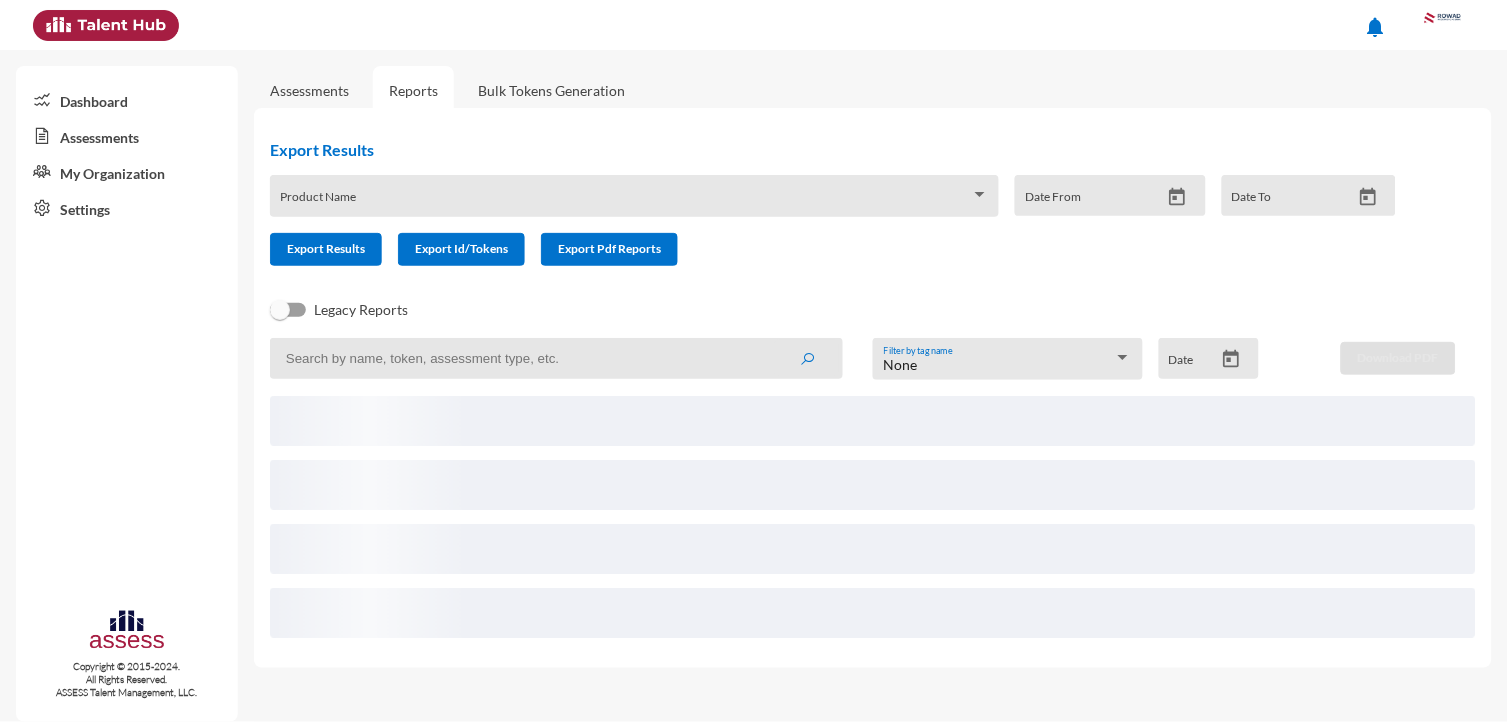 click on "Product Name" 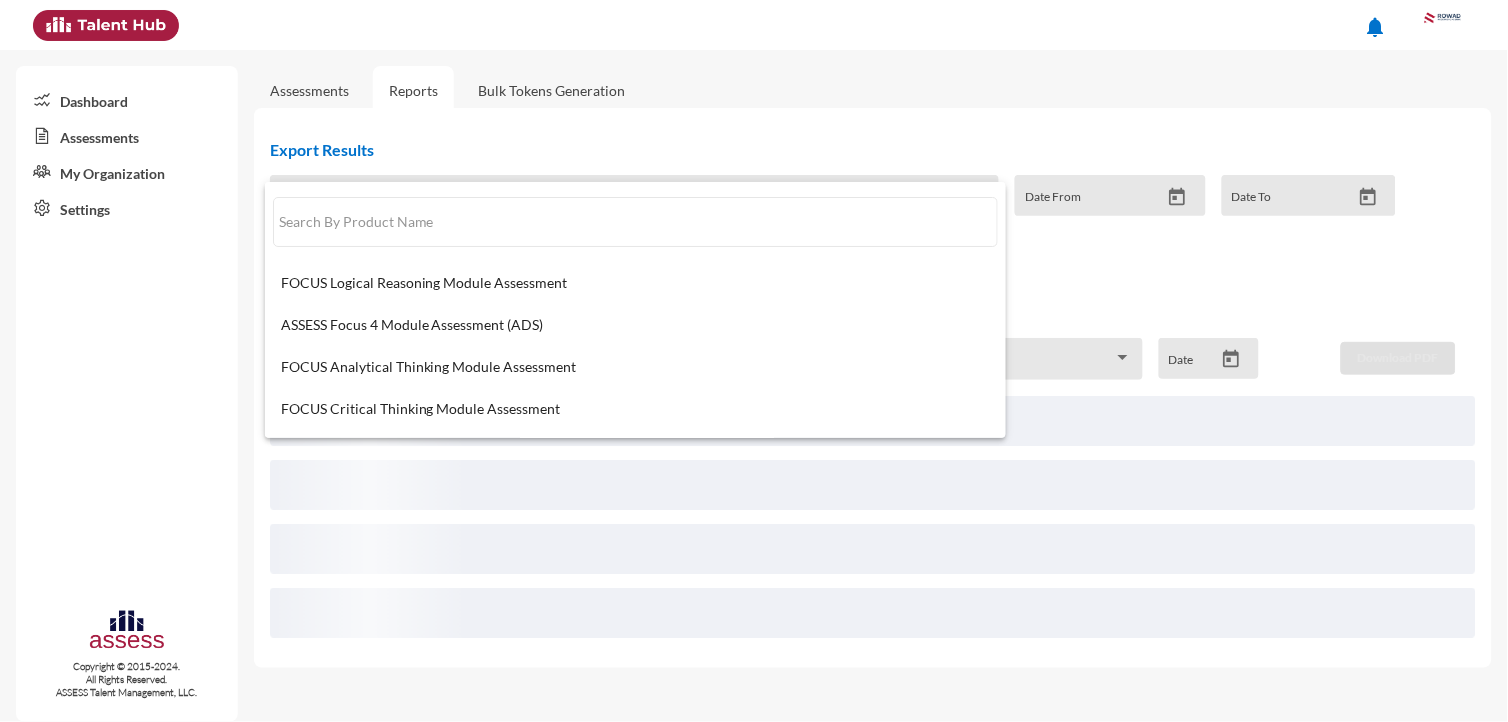 click at bounding box center (754, 361) 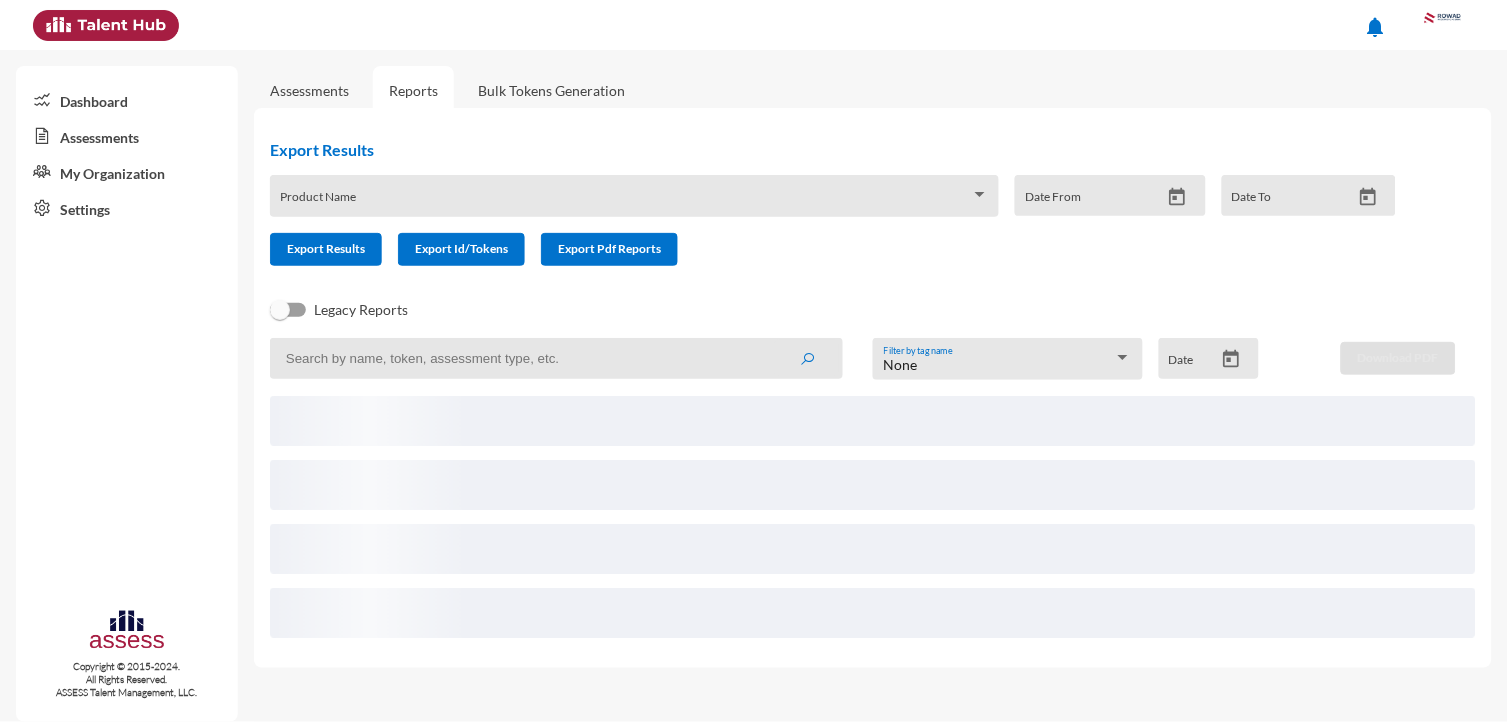 click 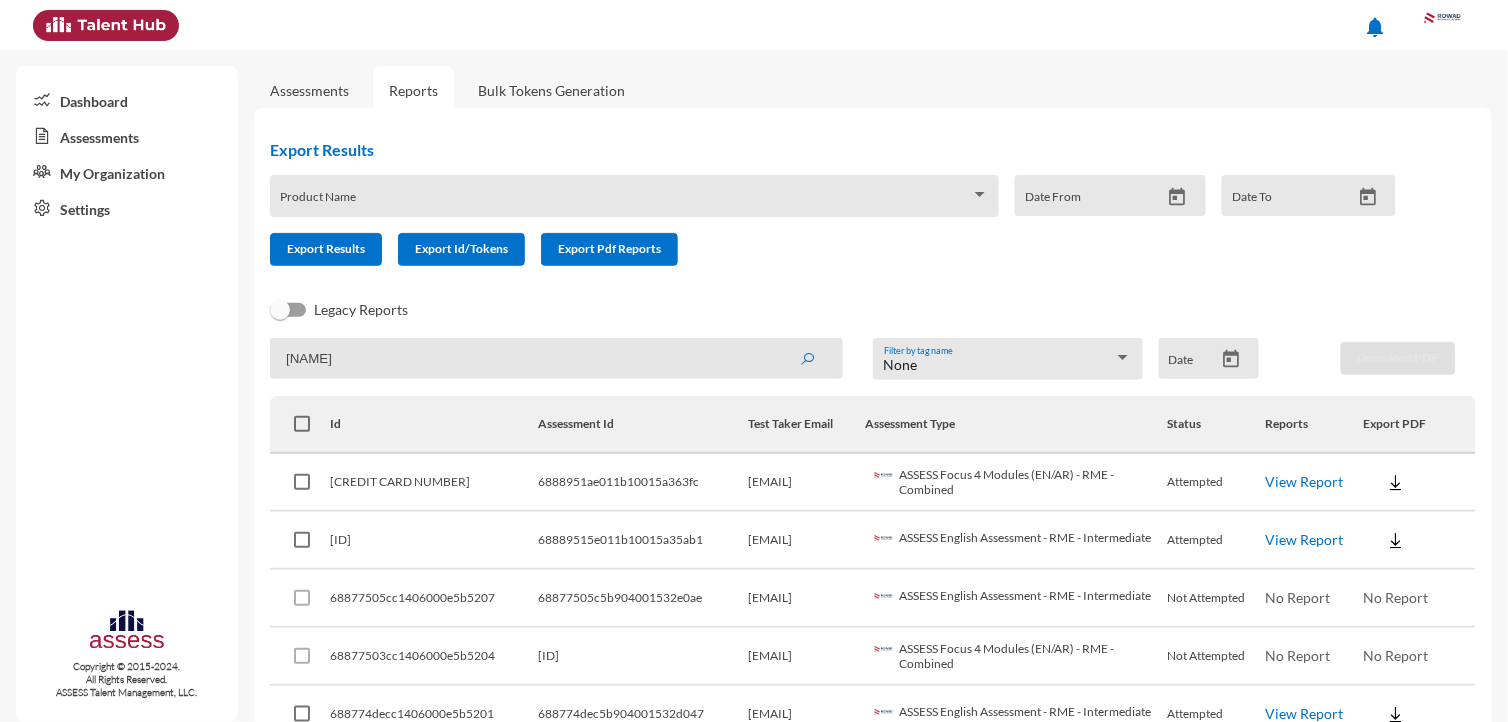 click 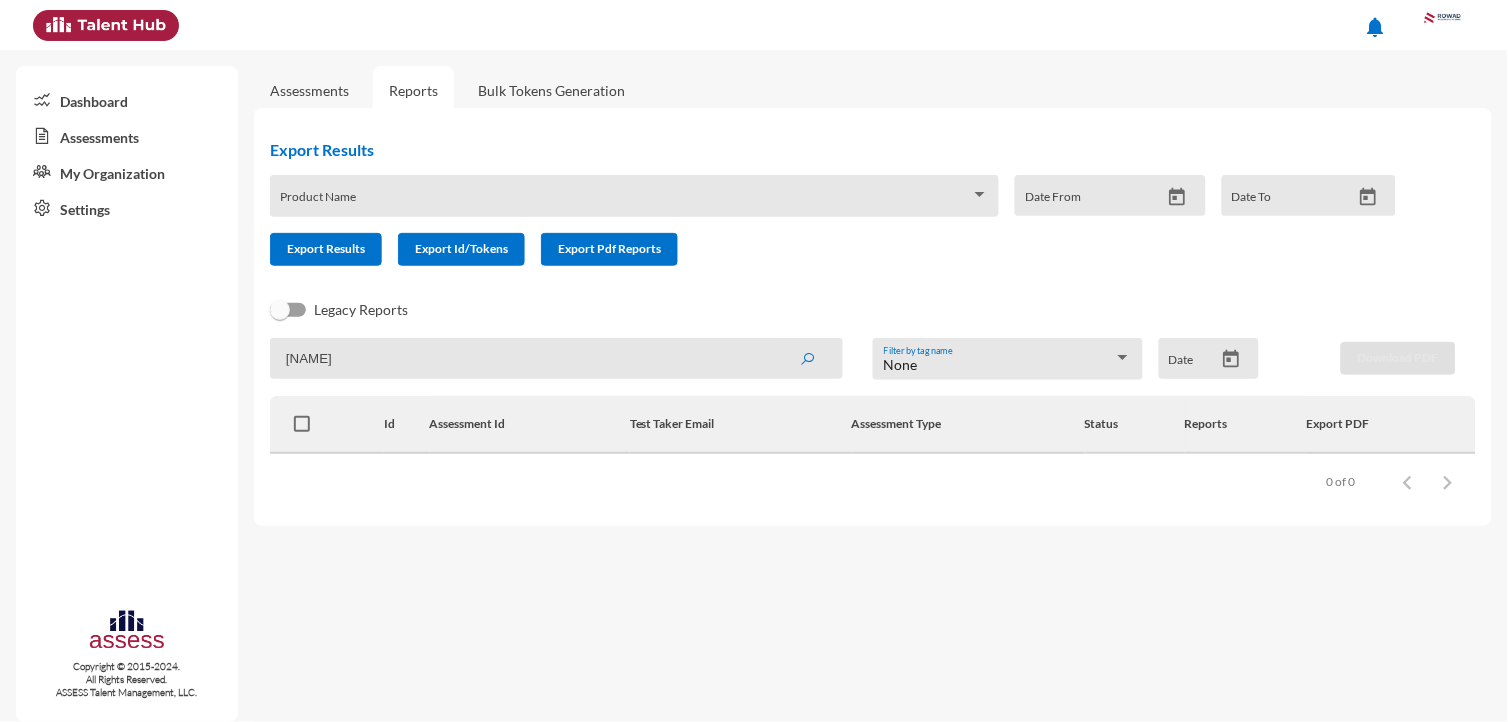 click on "[NAME]" 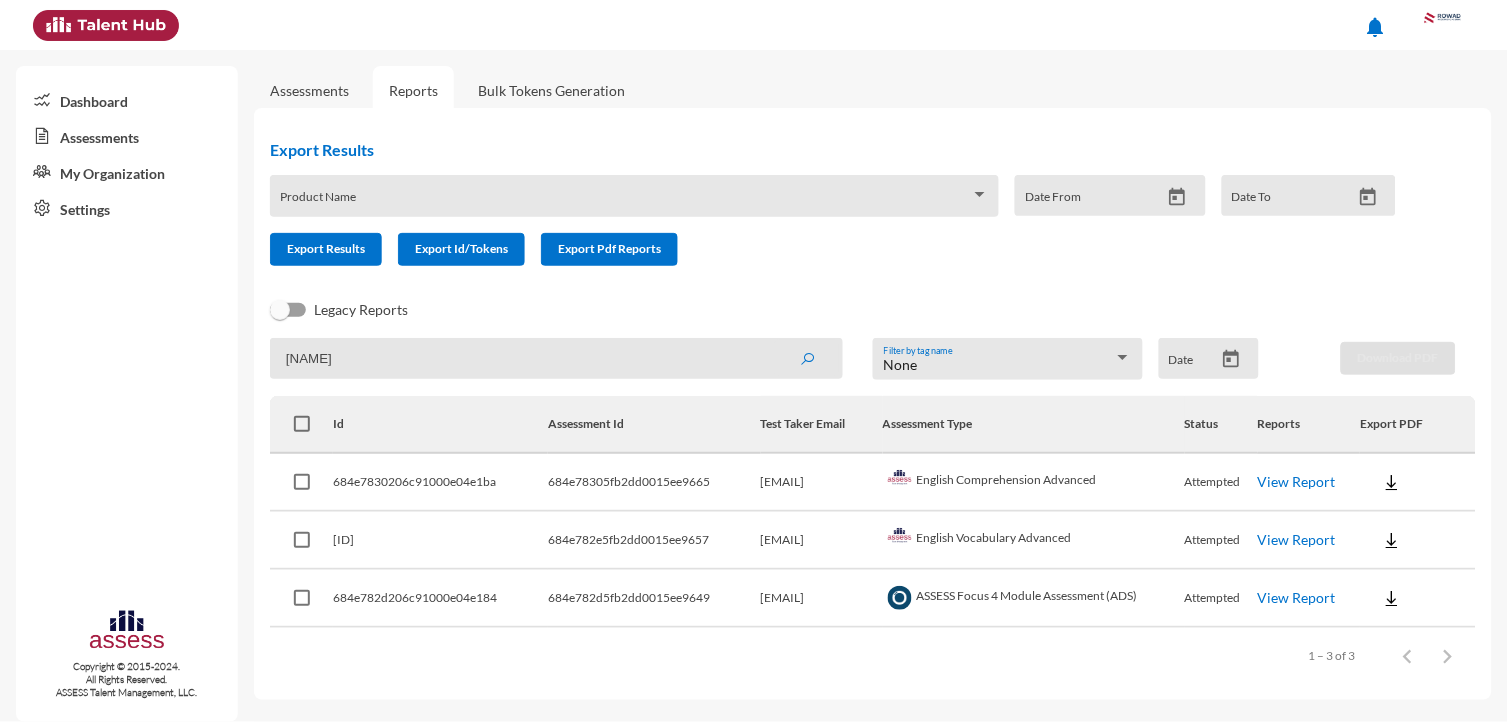 click on "View Report" 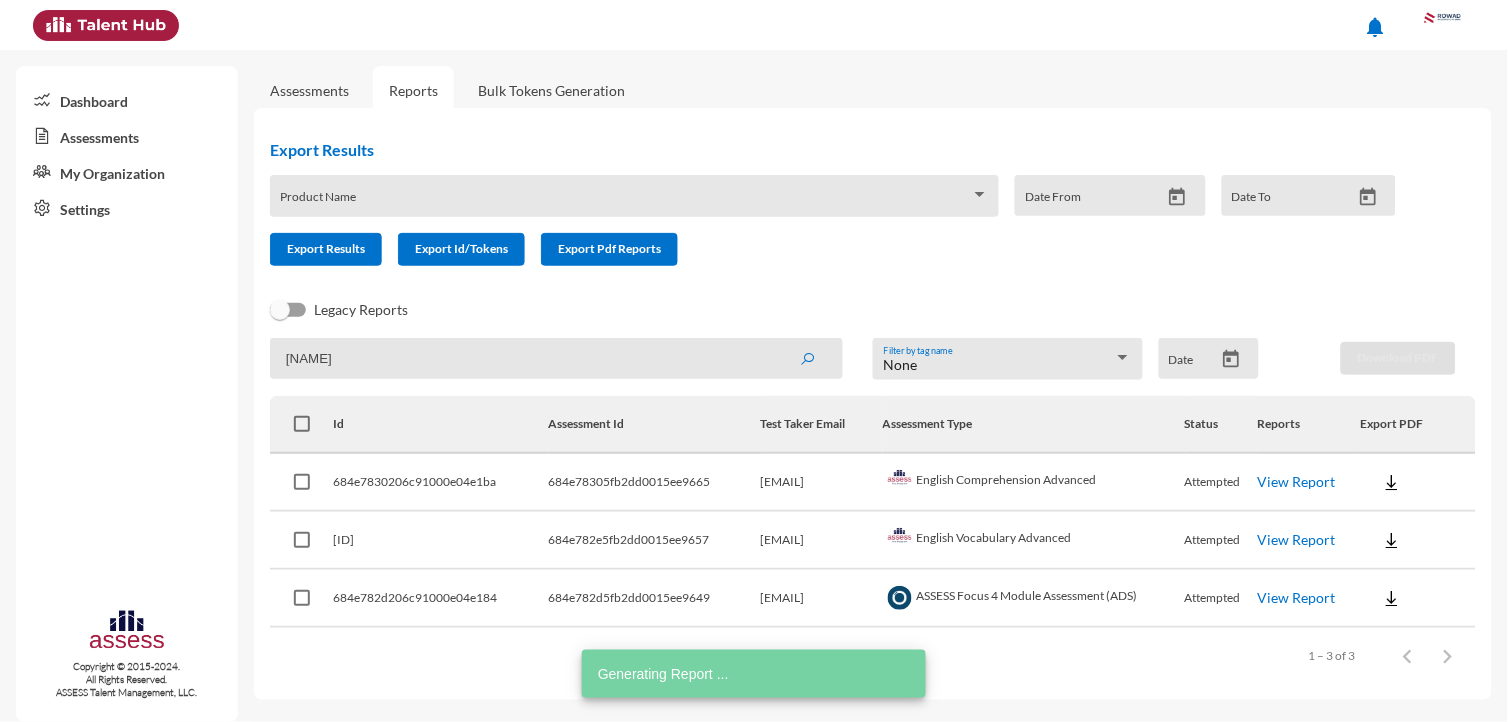 drag, startPoint x: 1308, startPoint y: 521, endPoint x: 1315, endPoint y: 534, distance: 14.764823 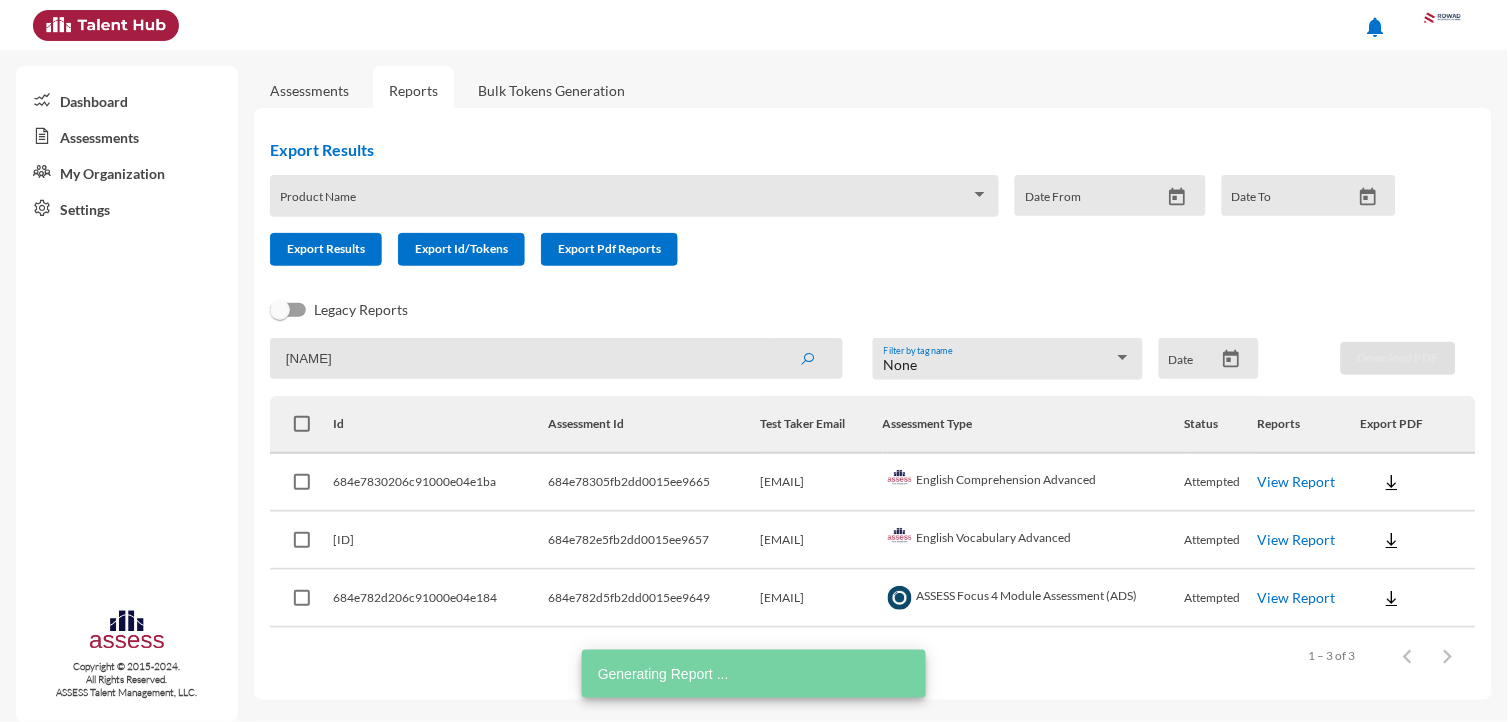 click on "View Report" 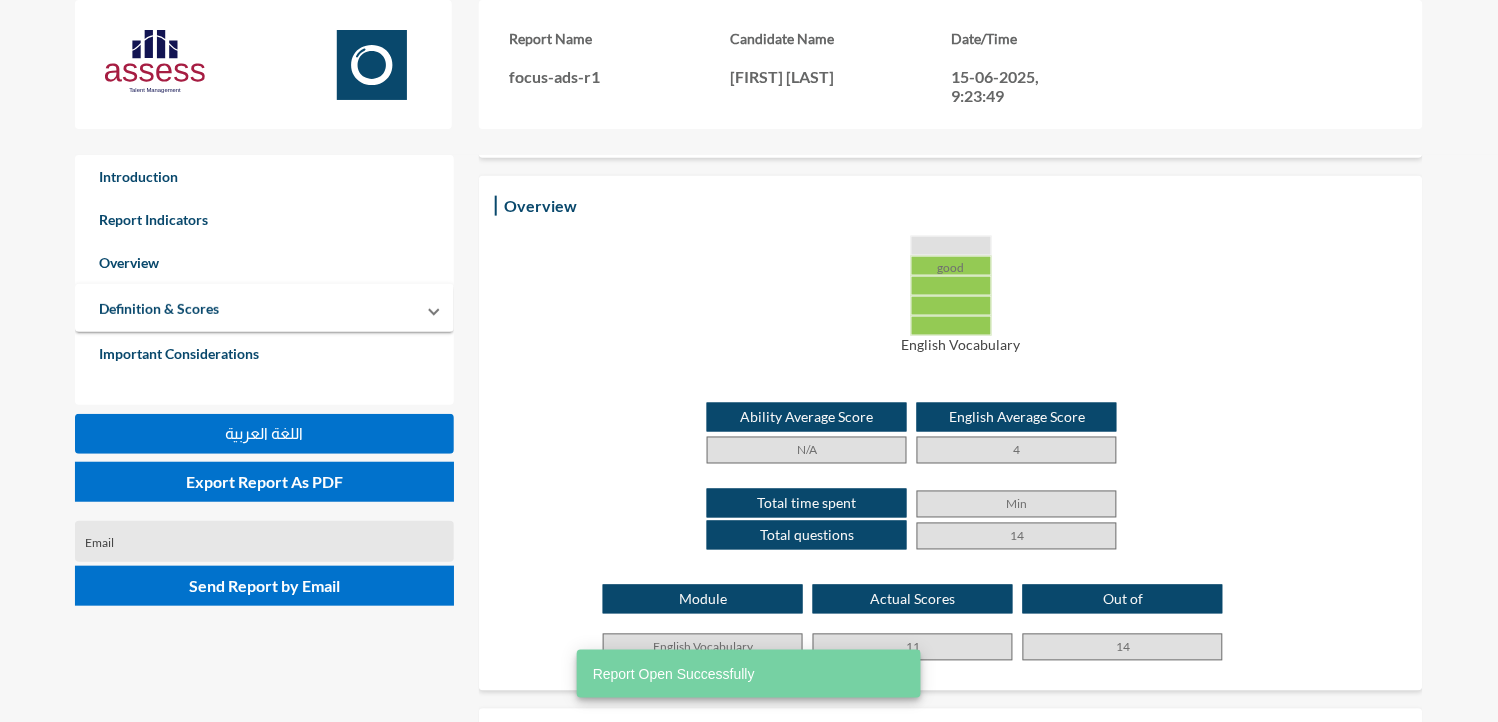 scroll, scrollTop: 444, scrollLeft: 0, axis: vertical 